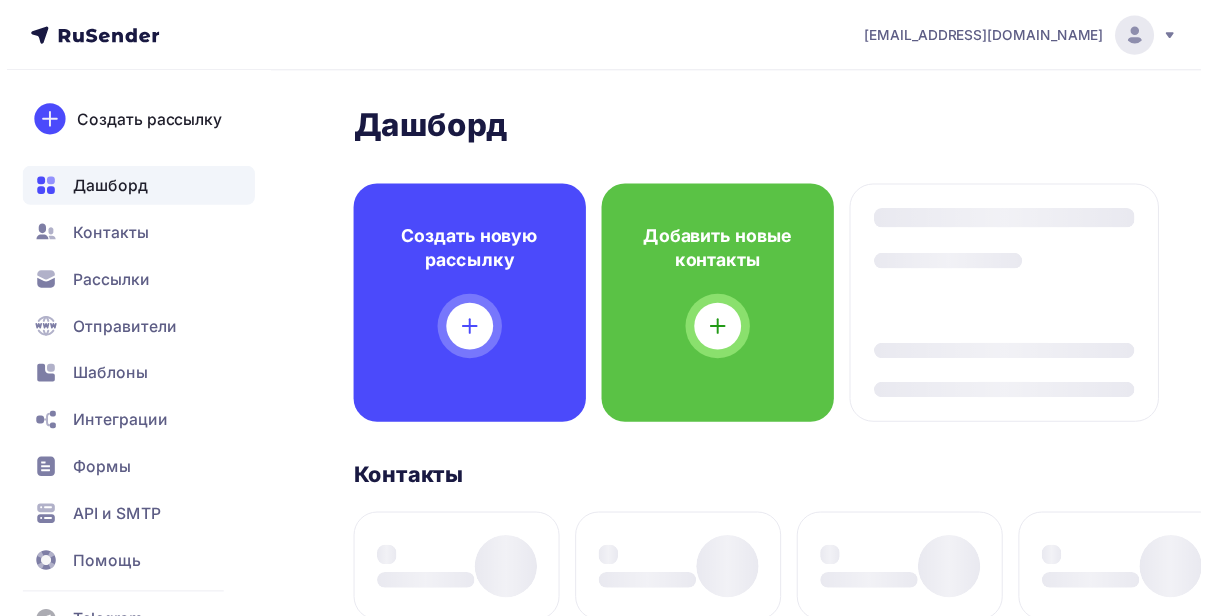 scroll, scrollTop: 0, scrollLeft: 0, axis: both 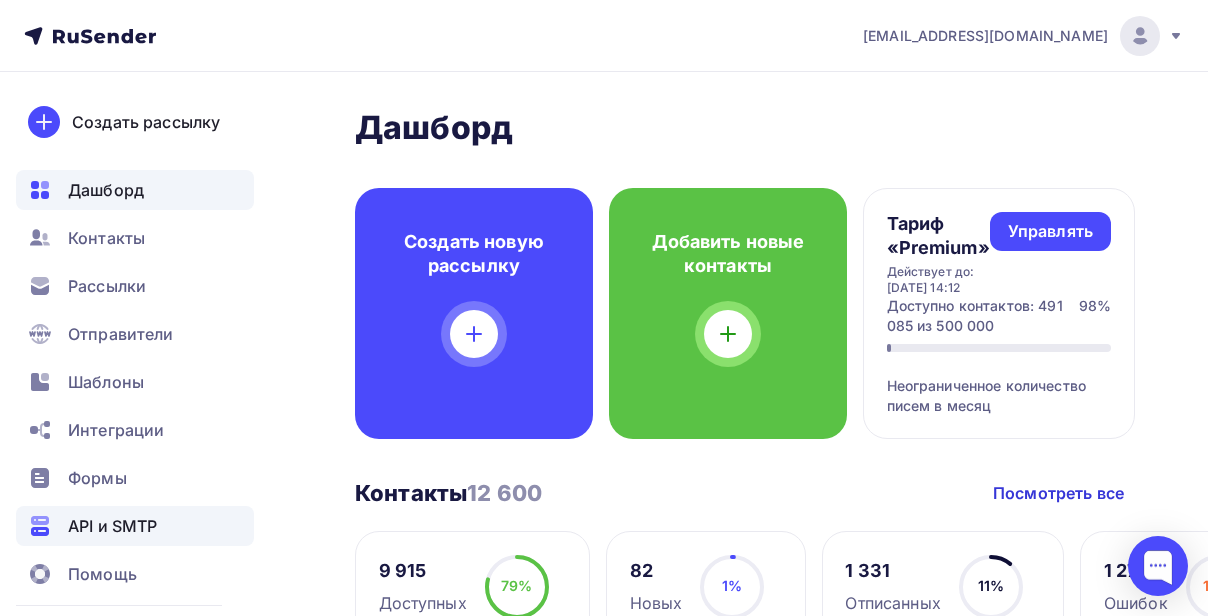 click on "API и SMTP" at bounding box center (112, 526) 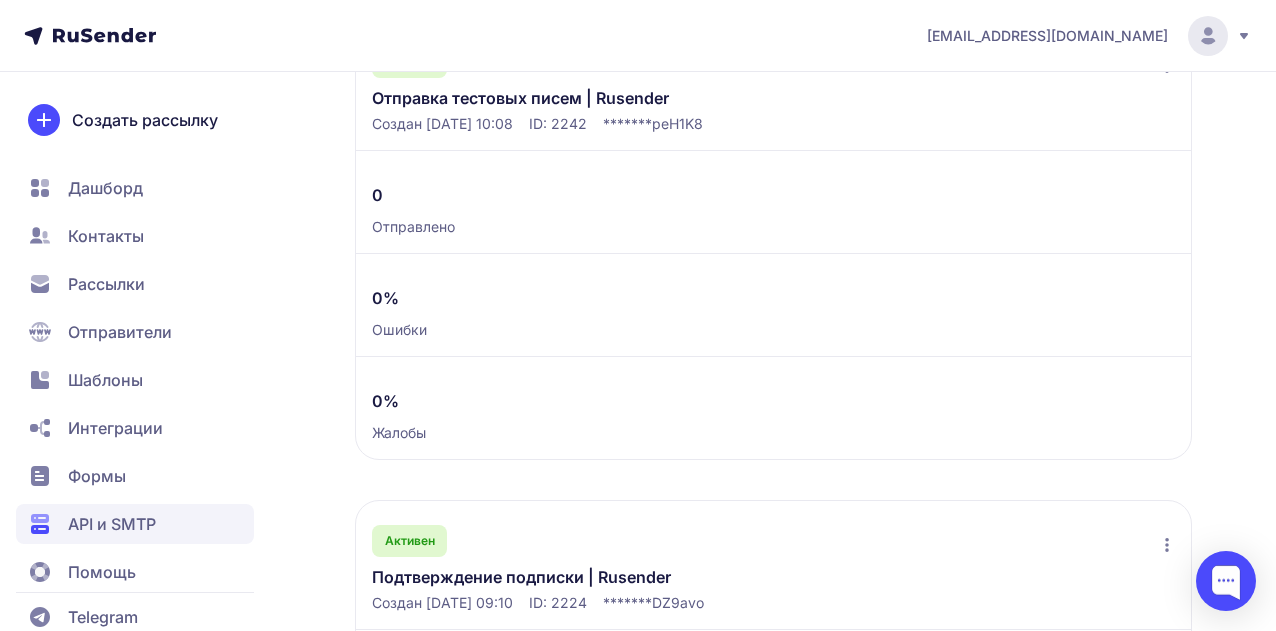 scroll, scrollTop: 557, scrollLeft: 0, axis: vertical 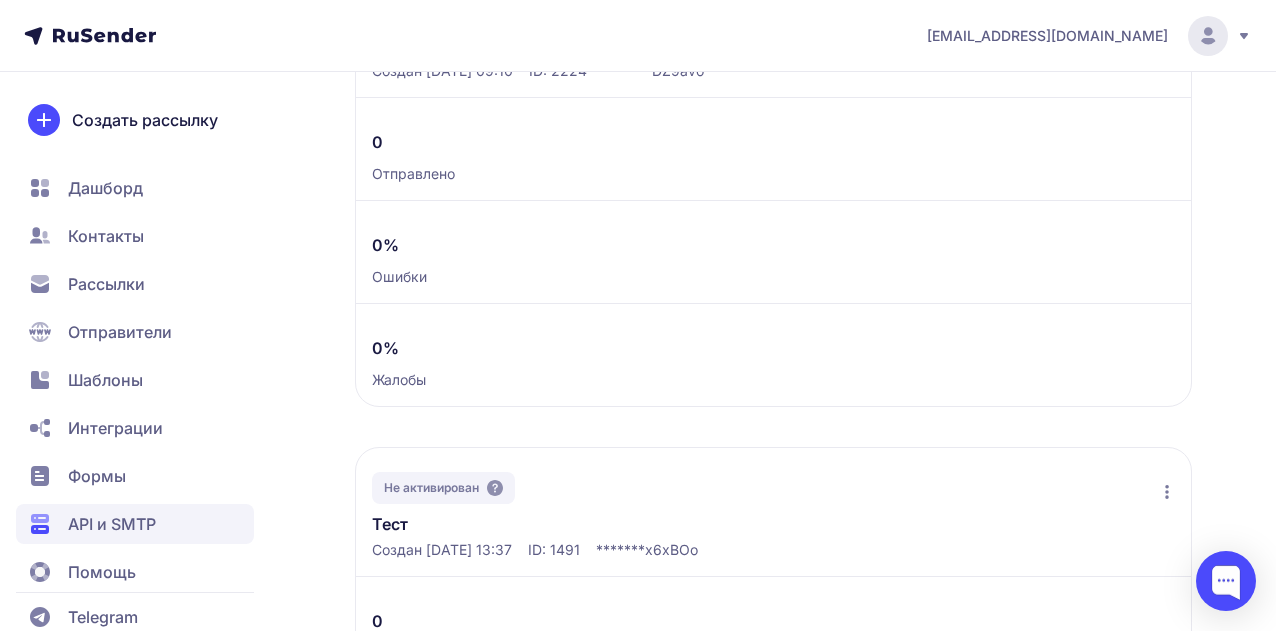 click on "Тригеры основные Rusender" at bounding box center (527, 1961) 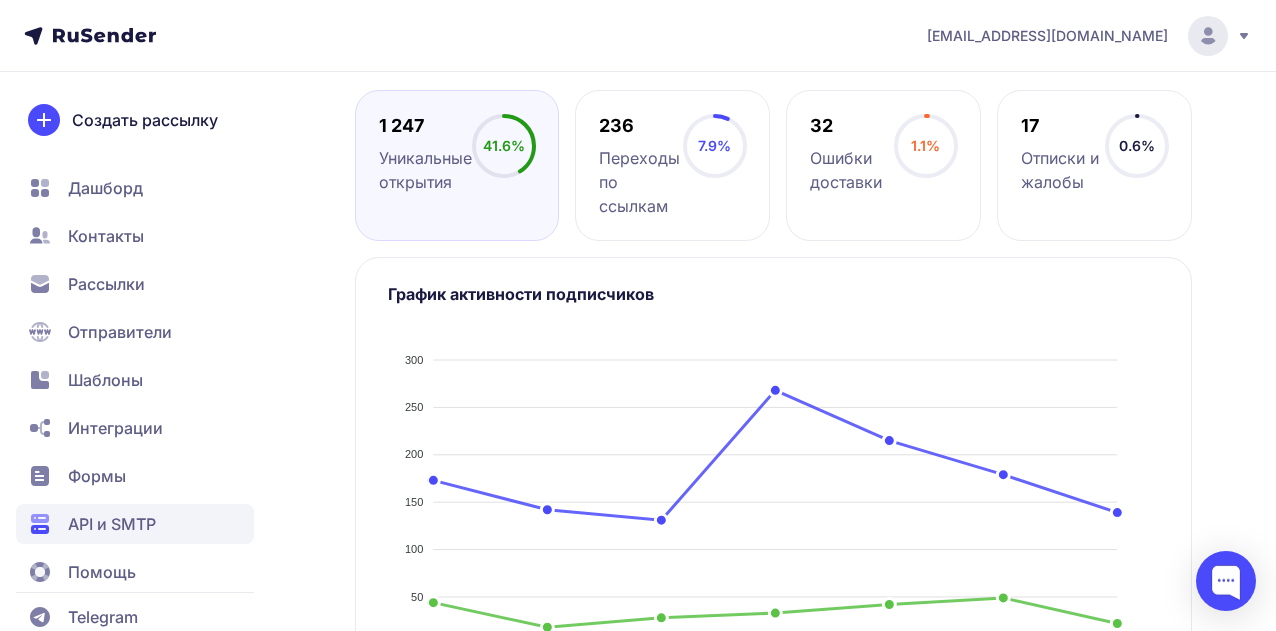 scroll, scrollTop: 833, scrollLeft: 0, axis: vertical 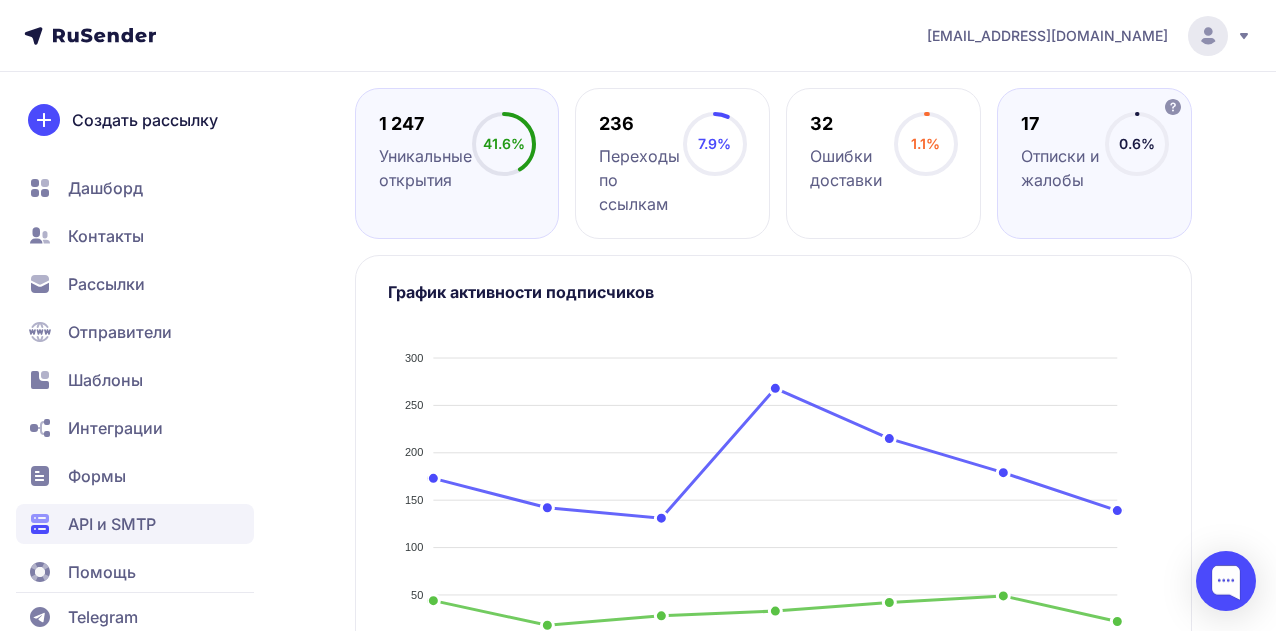 click on "Отписки и жалобы" at bounding box center (1063, 168) 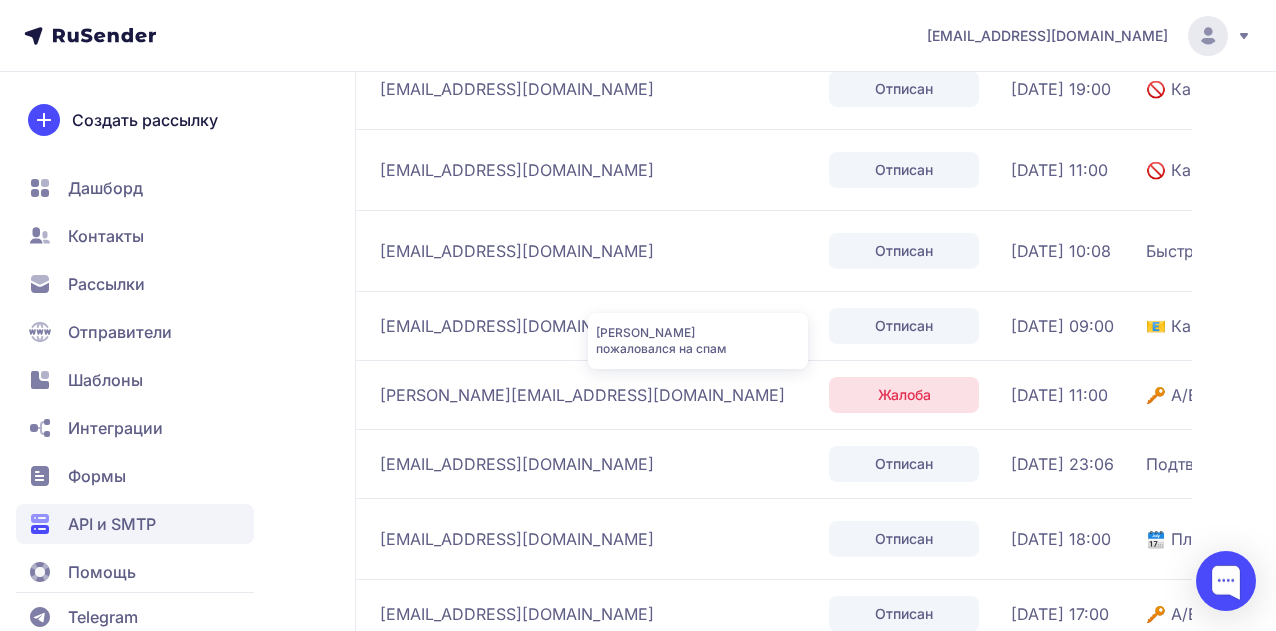 scroll, scrollTop: 1647, scrollLeft: 0, axis: vertical 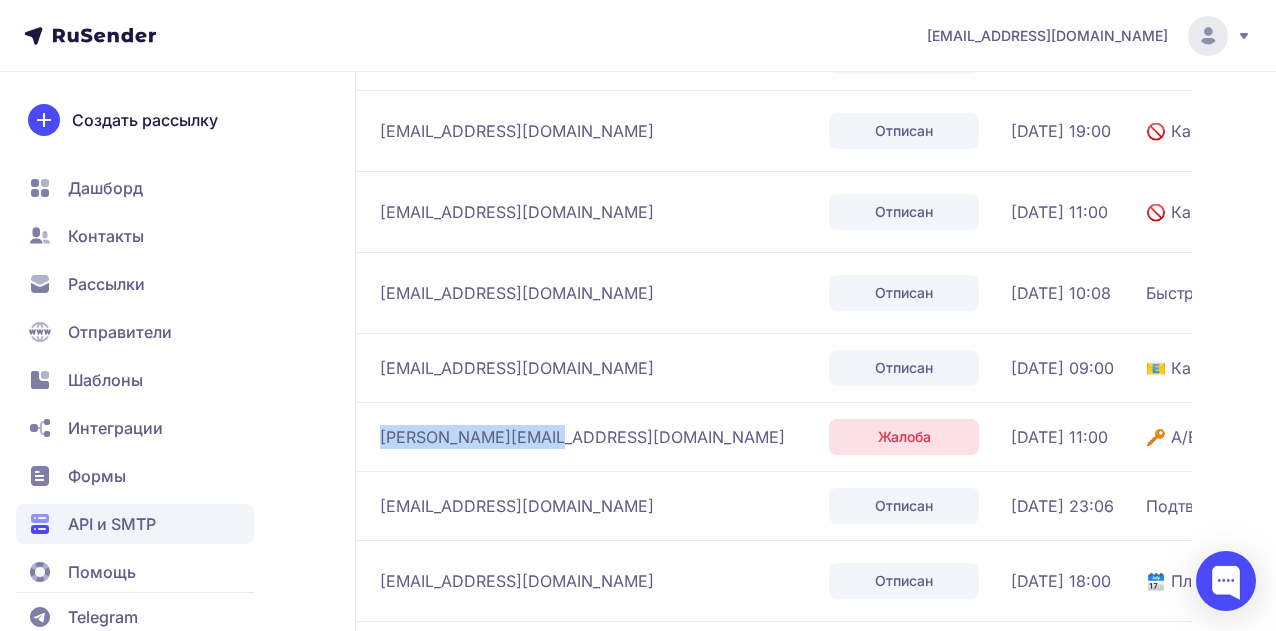 drag, startPoint x: 546, startPoint y: 440, endPoint x: 376, endPoint y: 435, distance: 170.07352 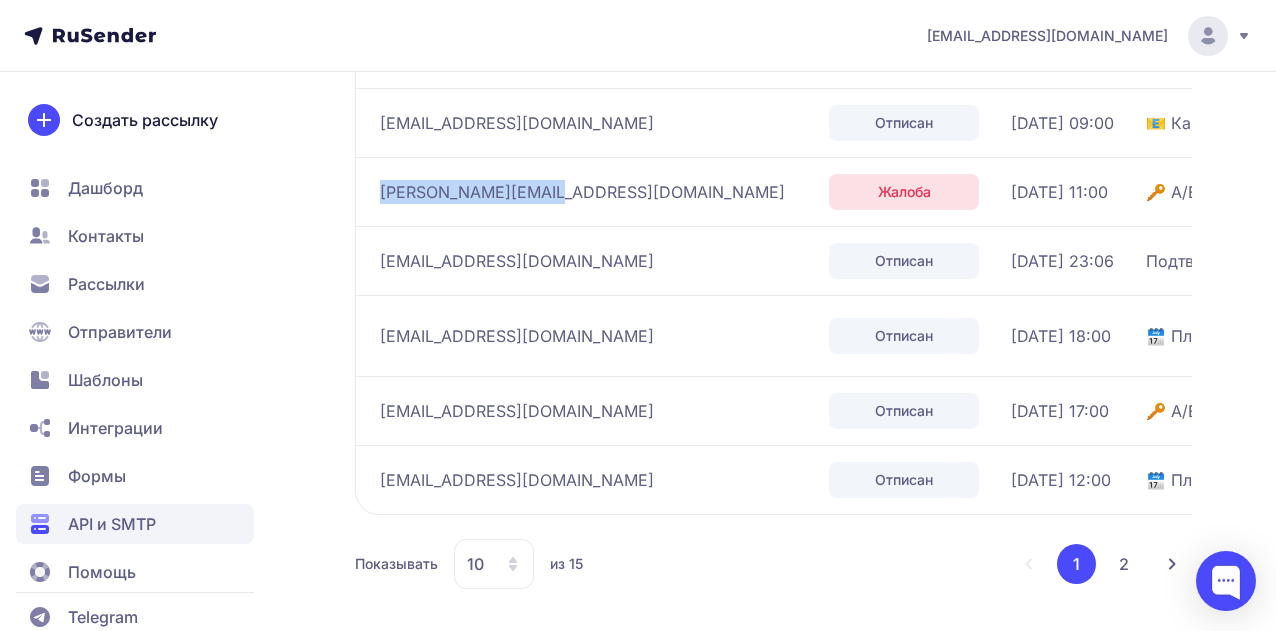 scroll, scrollTop: 1894, scrollLeft: 0, axis: vertical 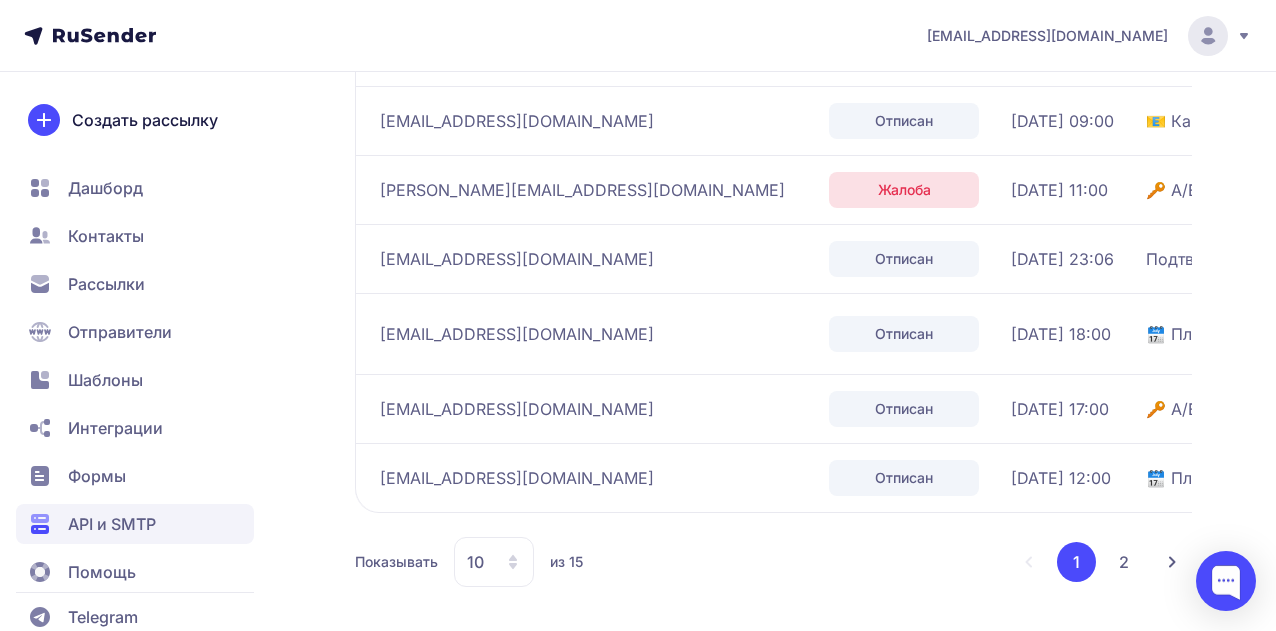 click on "hordergroup@gmail.com" 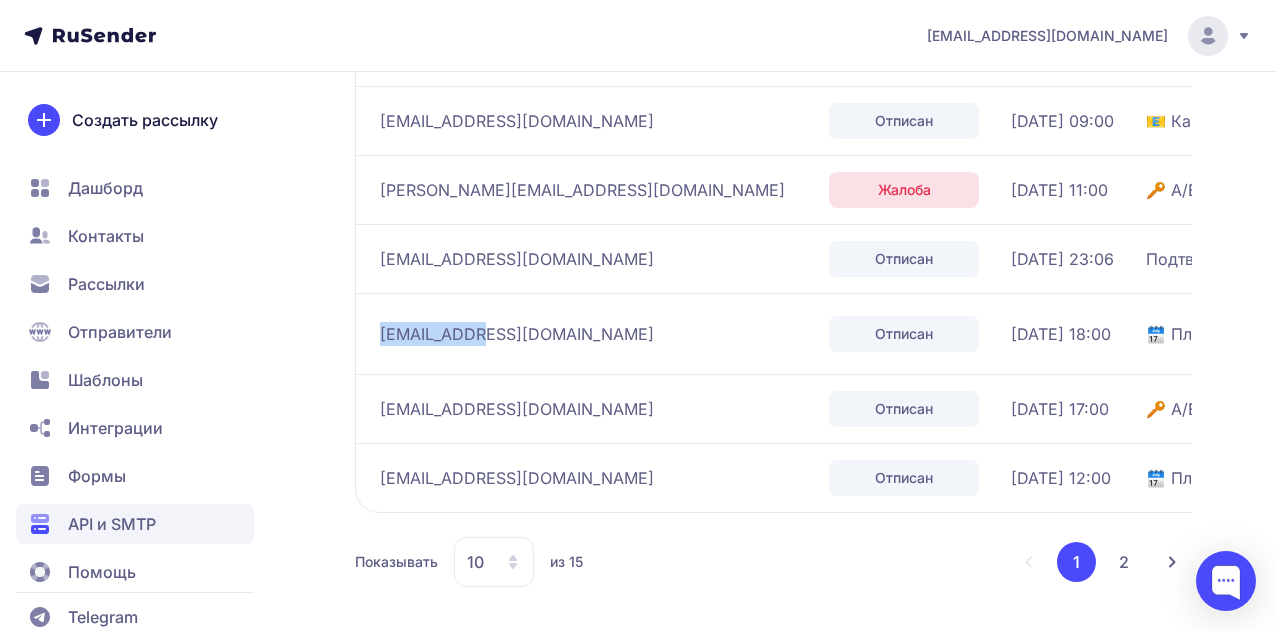 click on "hordergroup@gmail.com" 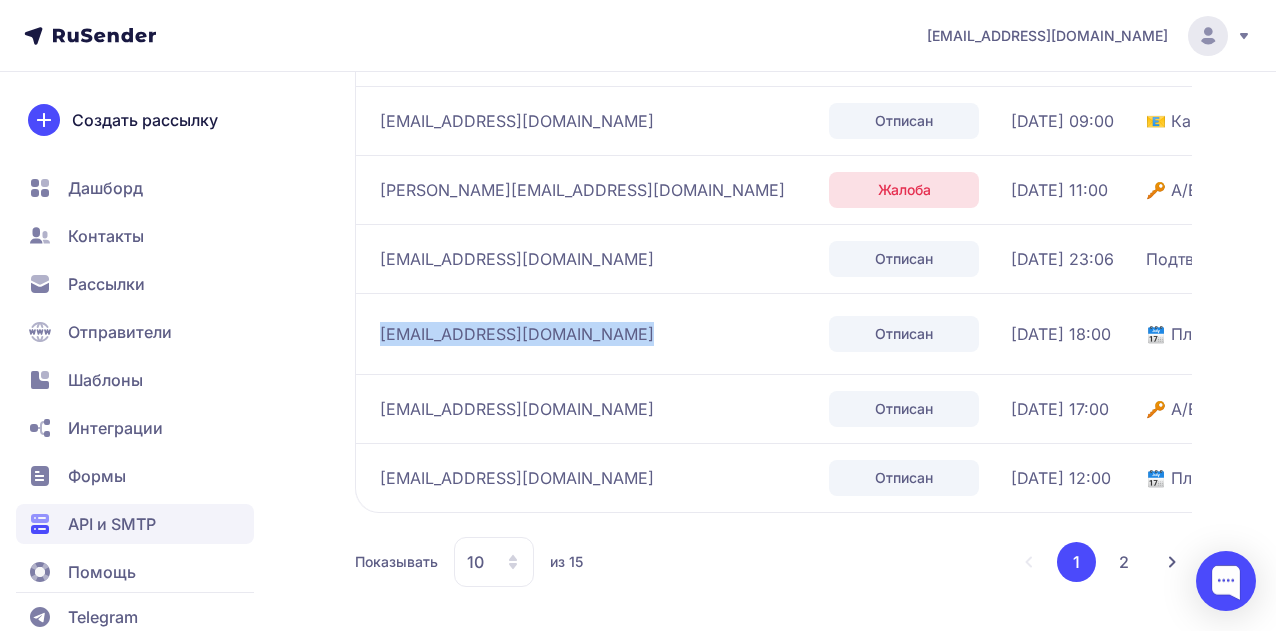 click on "hordergroup@gmail.com" 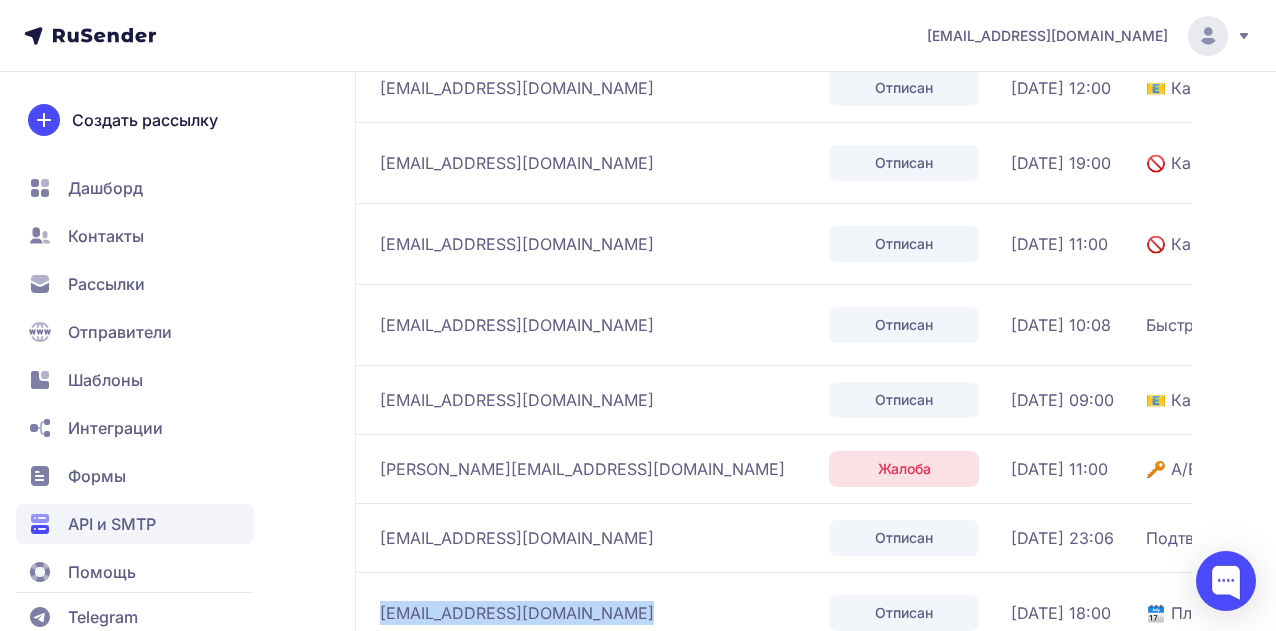 scroll, scrollTop: 1614, scrollLeft: 0, axis: vertical 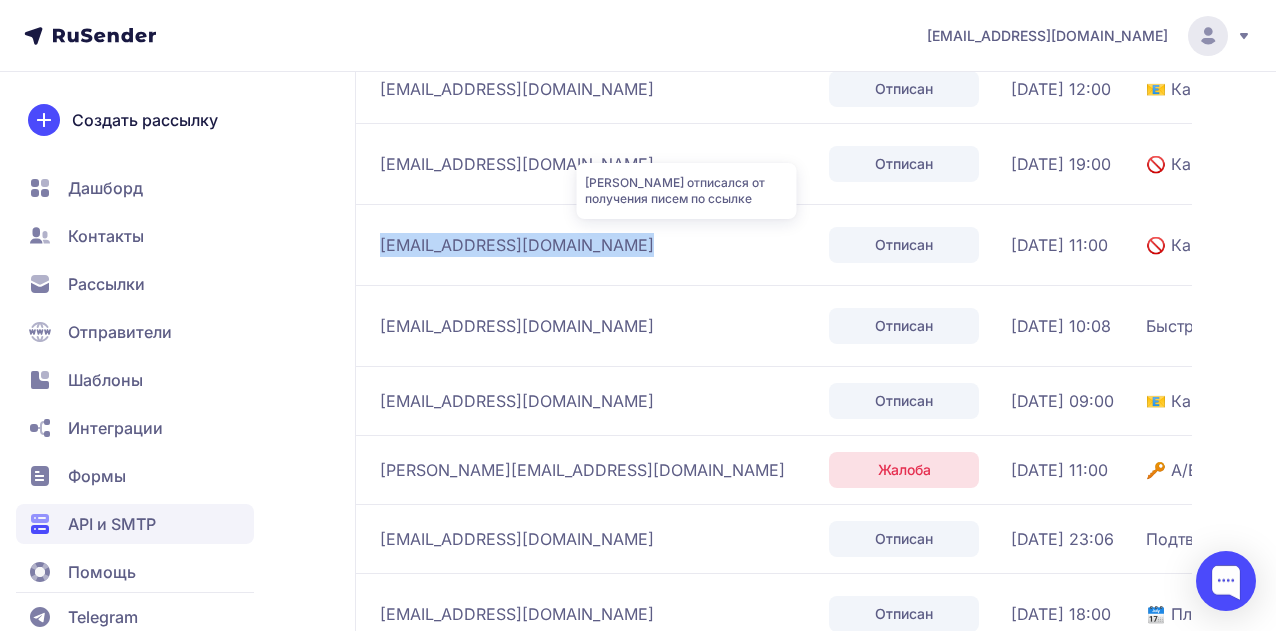 drag, startPoint x: 374, startPoint y: 245, endPoint x: 621, endPoint y: 241, distance: 247.03238 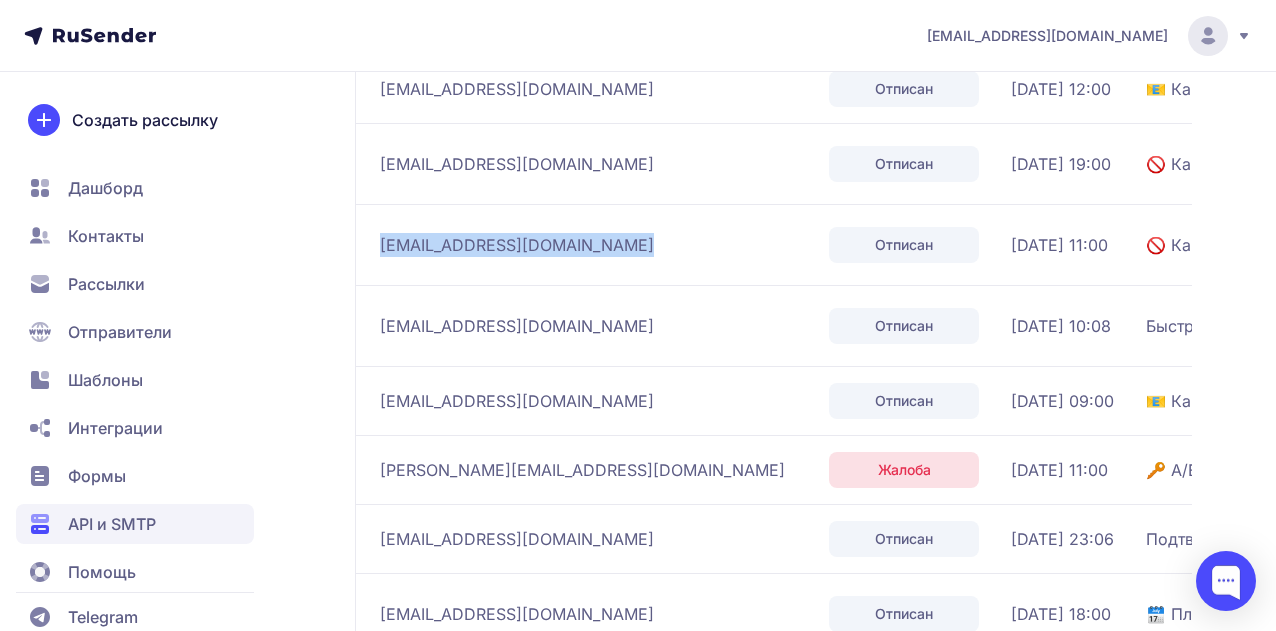 scroll, scrollTop: 1470, scrollLeft: 0, axis: vertical 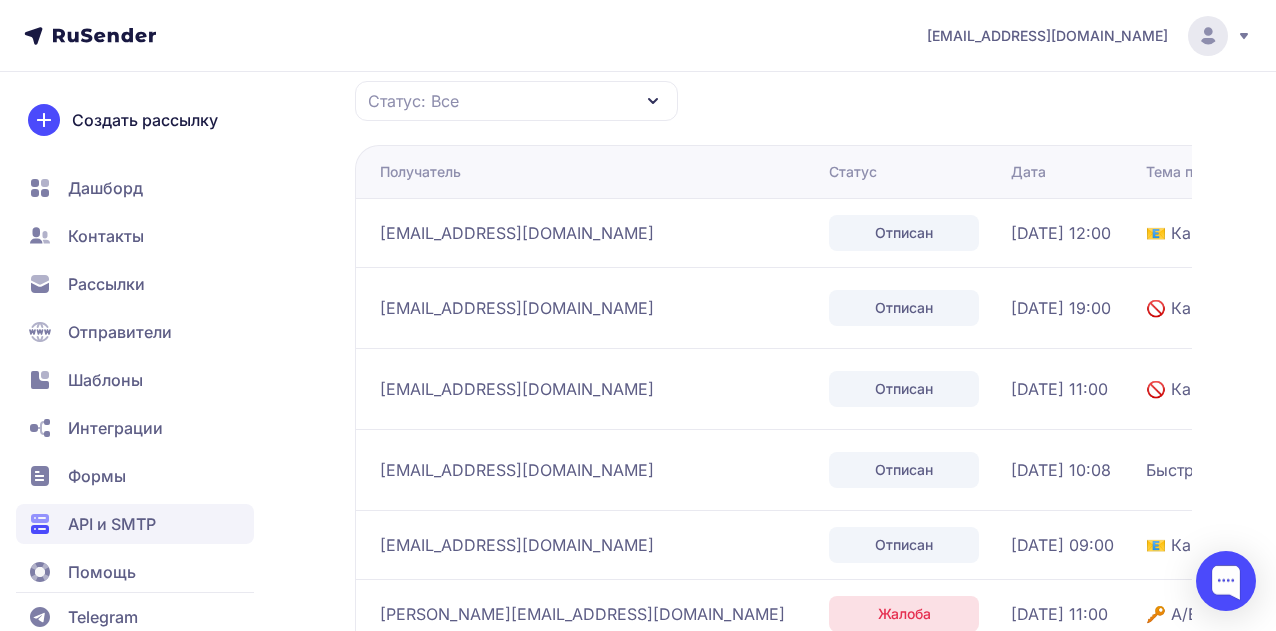 click on "Шаблоны" at bounding box center (105, 380) 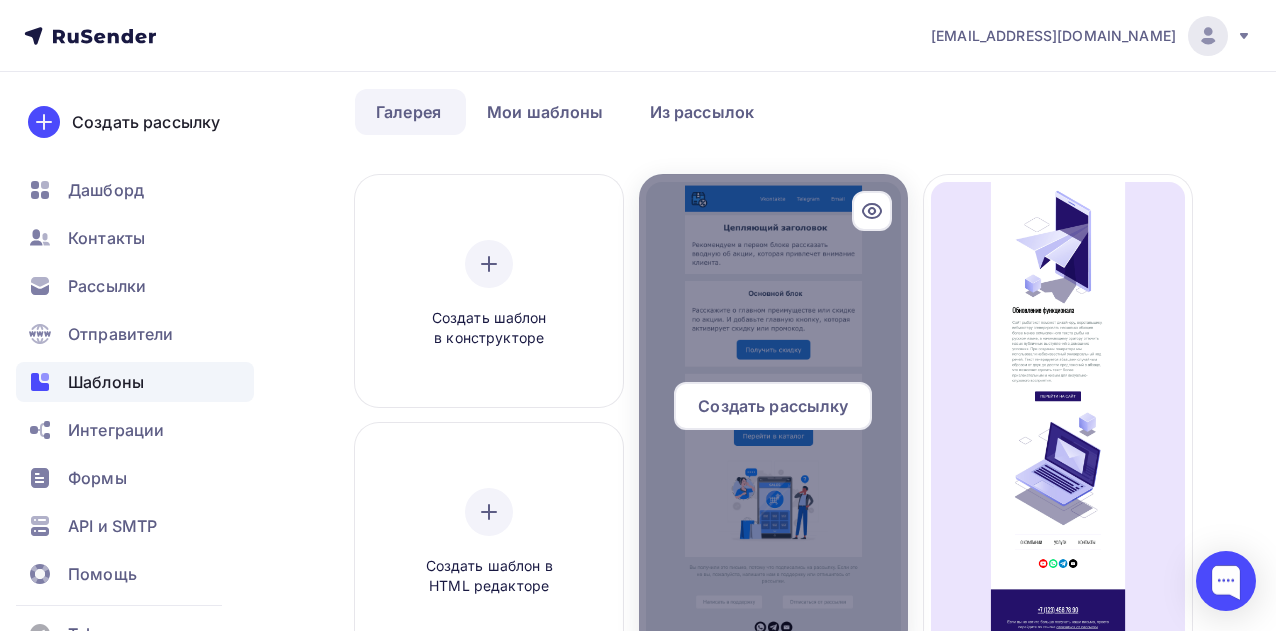 scroll, scrollTop: 0, scrollLeft: 0, axis: both 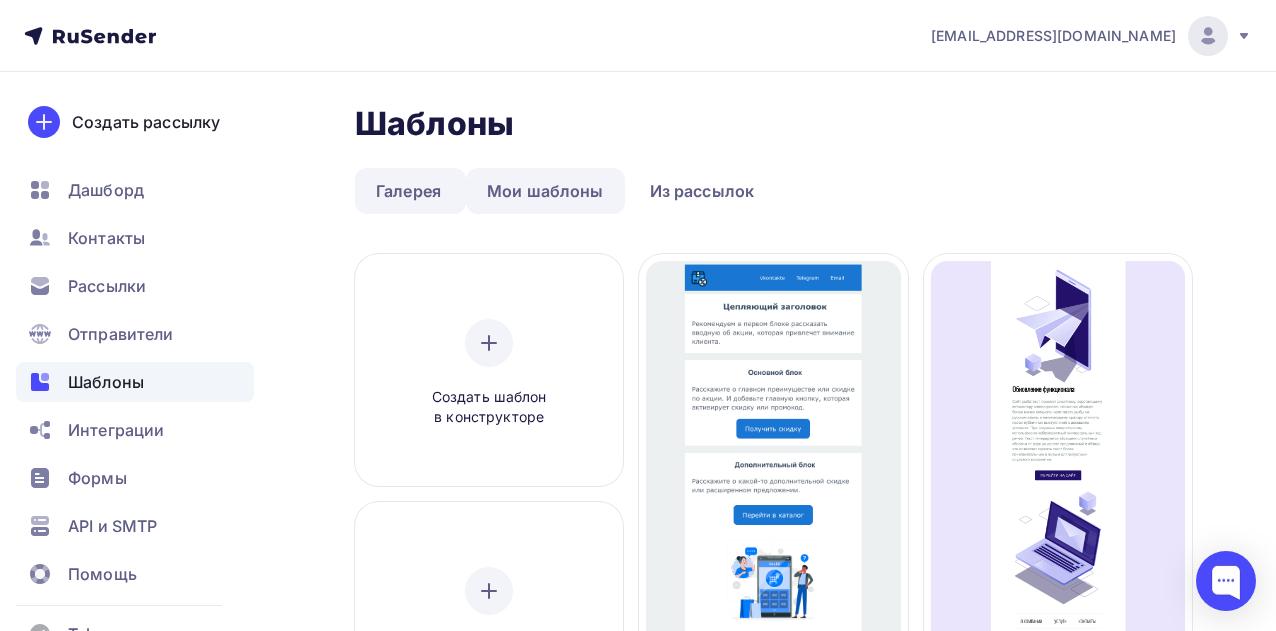 click on "Мои шаблоны" at bounding box center (545, 191) 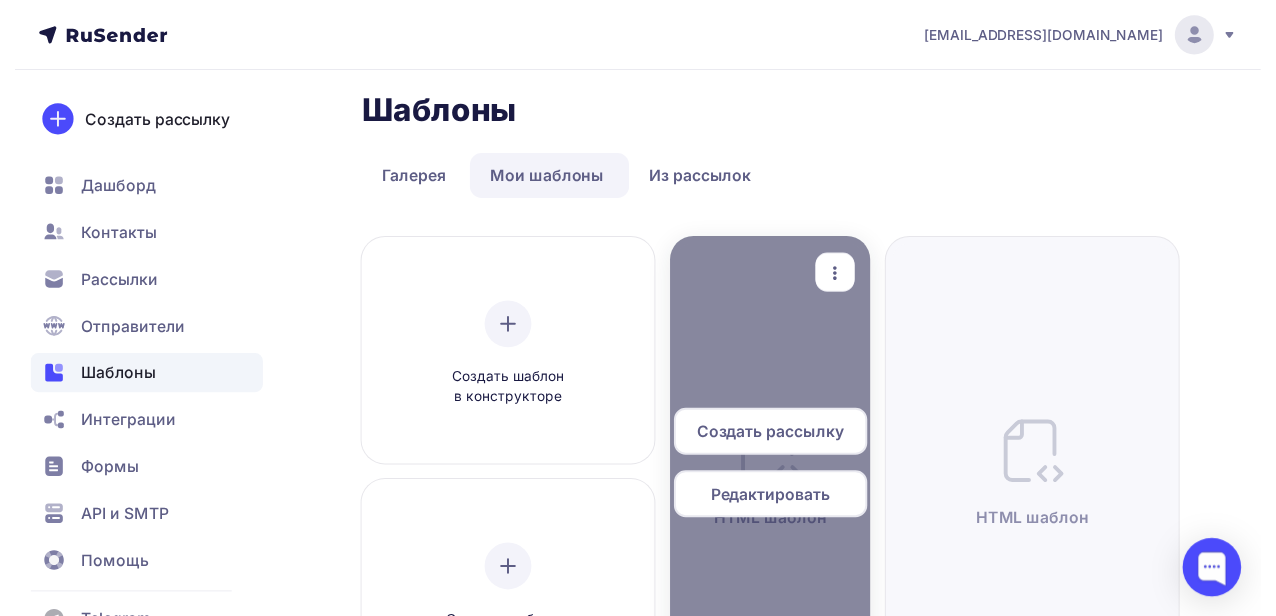 scroll, scrollTop: 0, scrollLeft: 0, axis: both 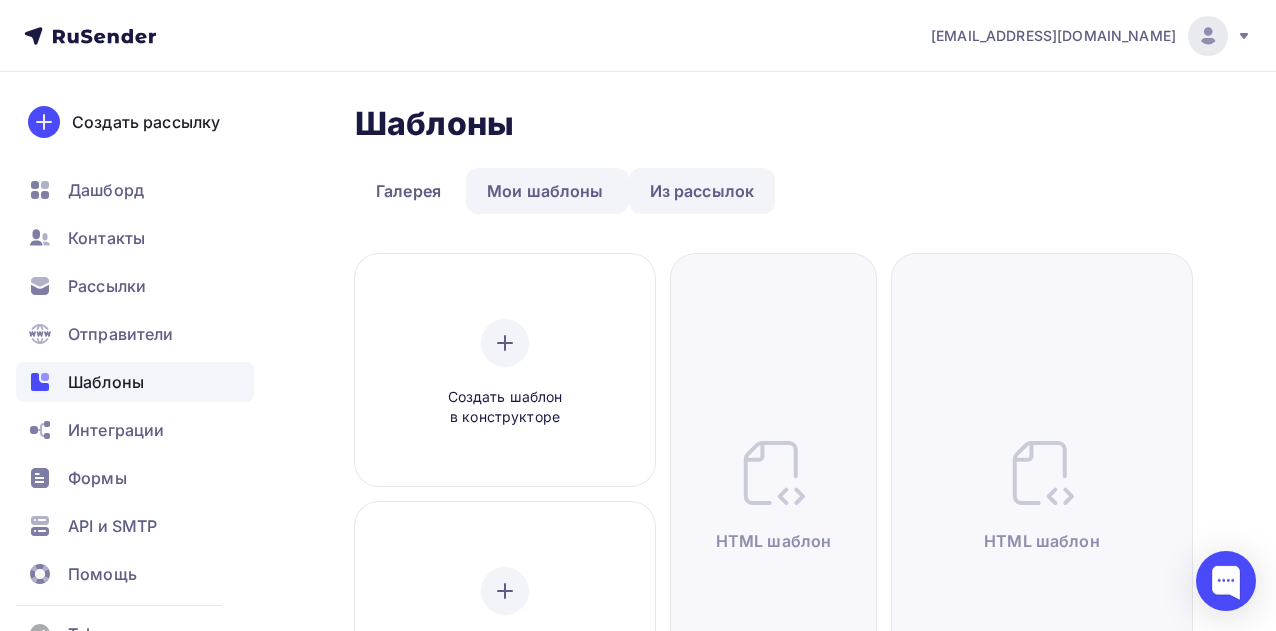 click on "Из рассылок" at bounding box center (702, 191) 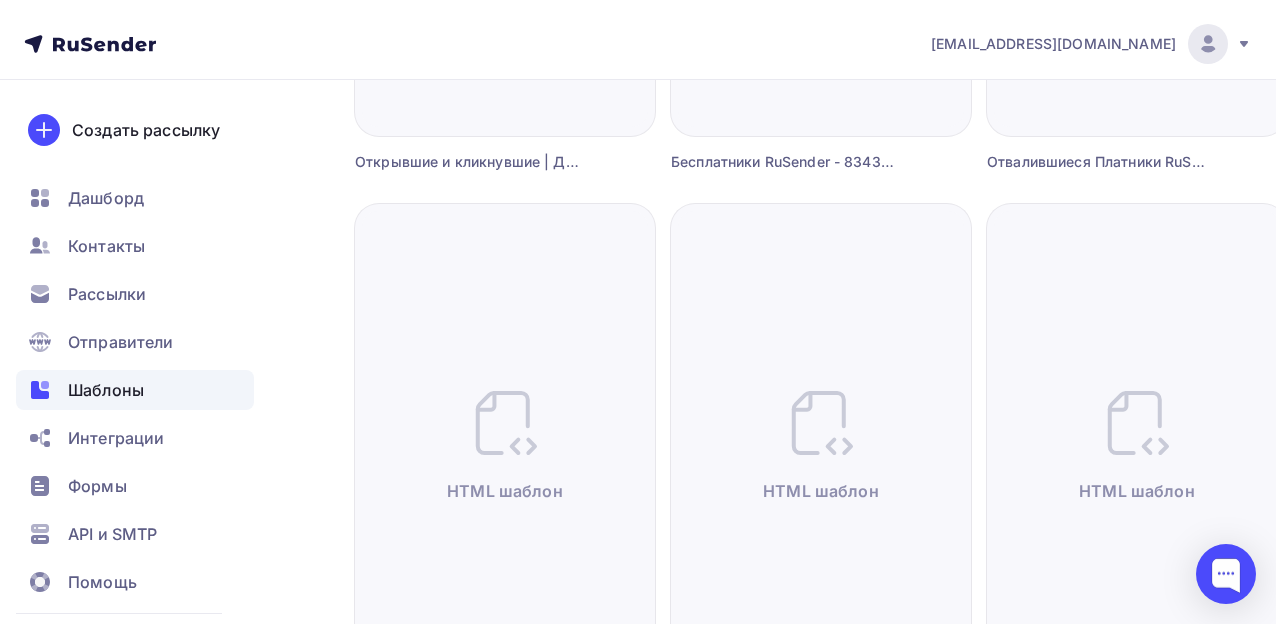 scroll, scrollTop: 0, scrollLeft: 0, axis: both 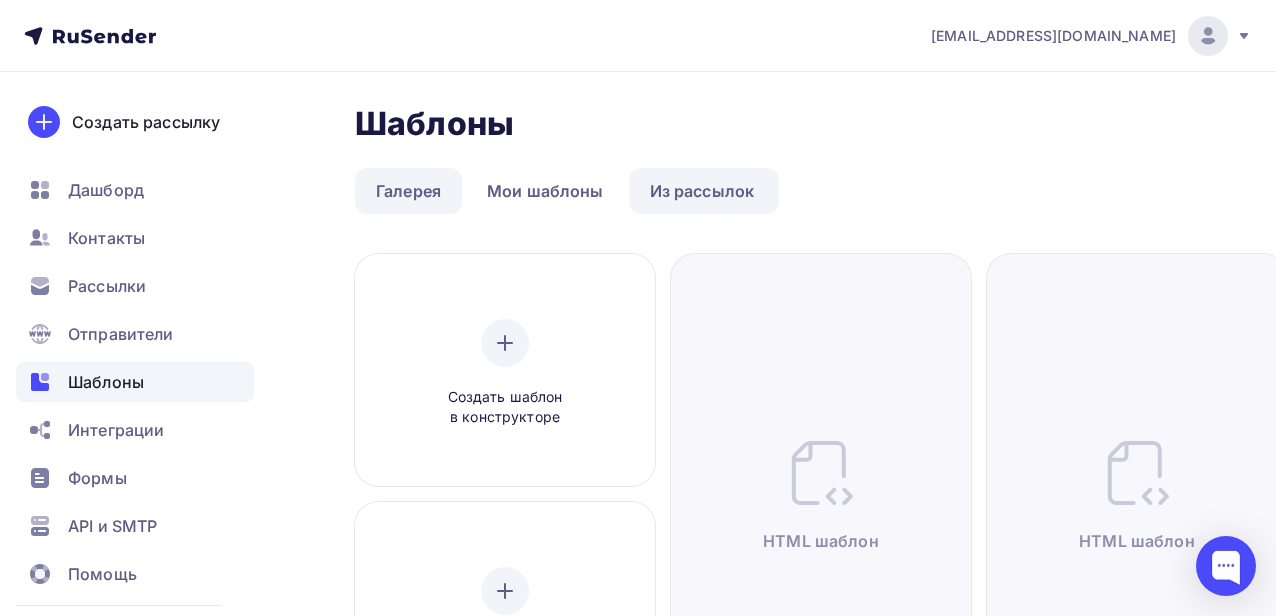 click on "Галерея" at bounding box center (408, 191) 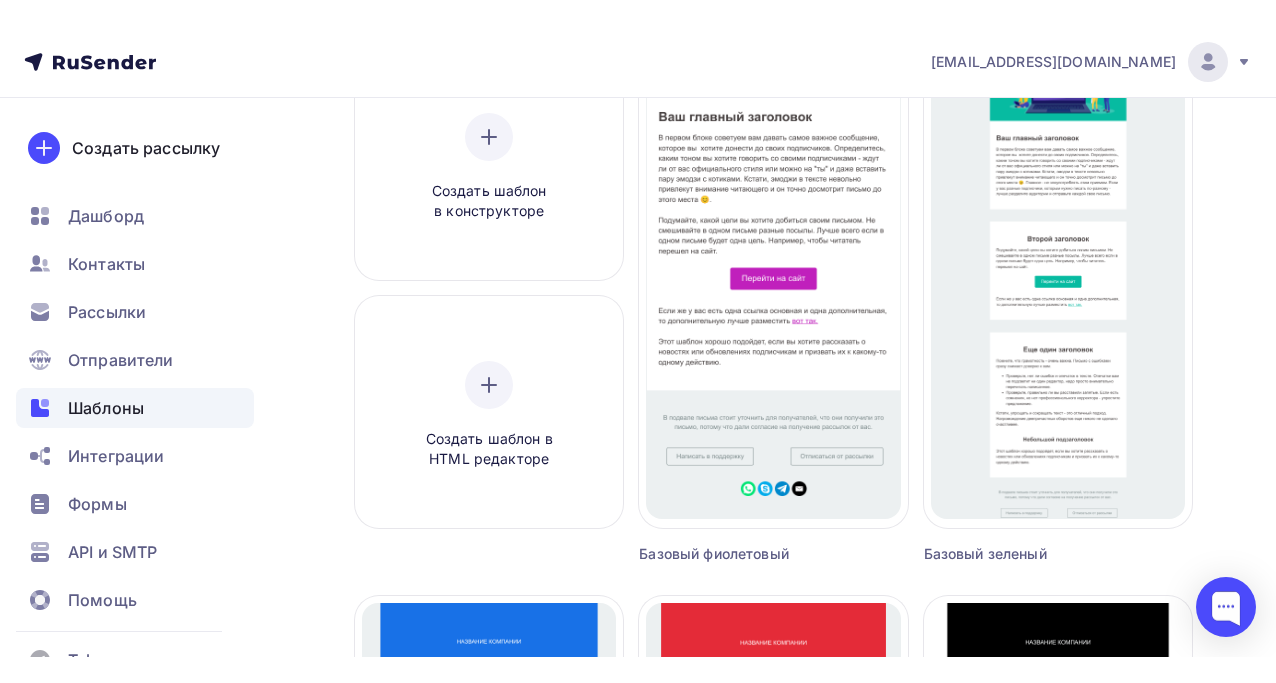 scroll, scrollTop: 0, scrollLeft: 0, axis: both 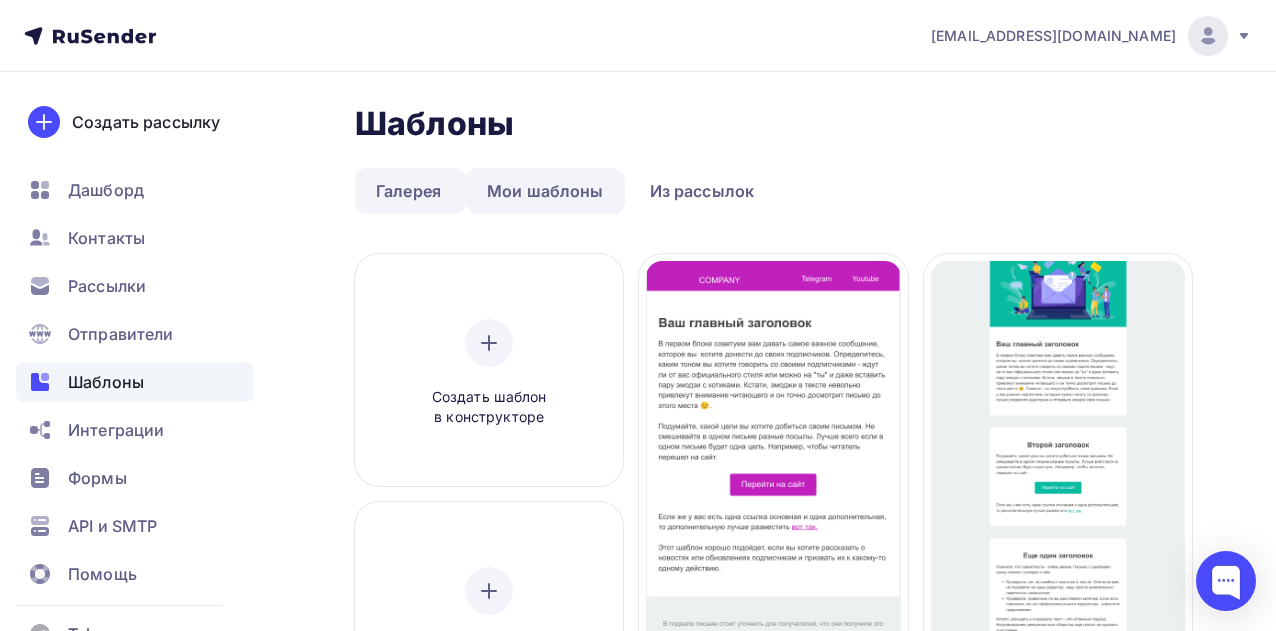 click on "Мои шаблоны" at bounding box center (545, 191) 